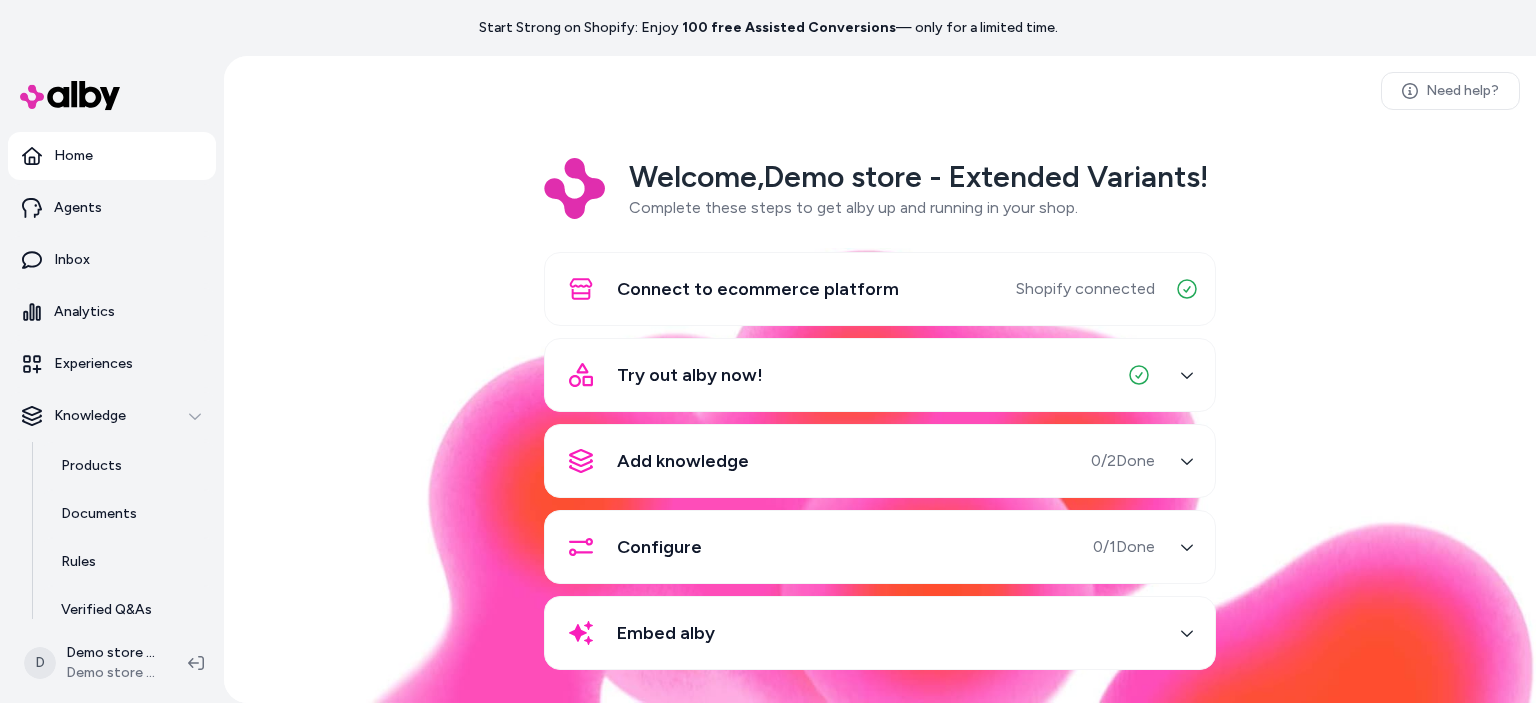 scroll, scrollTop: 0, scrollLeft: 0, axis: both 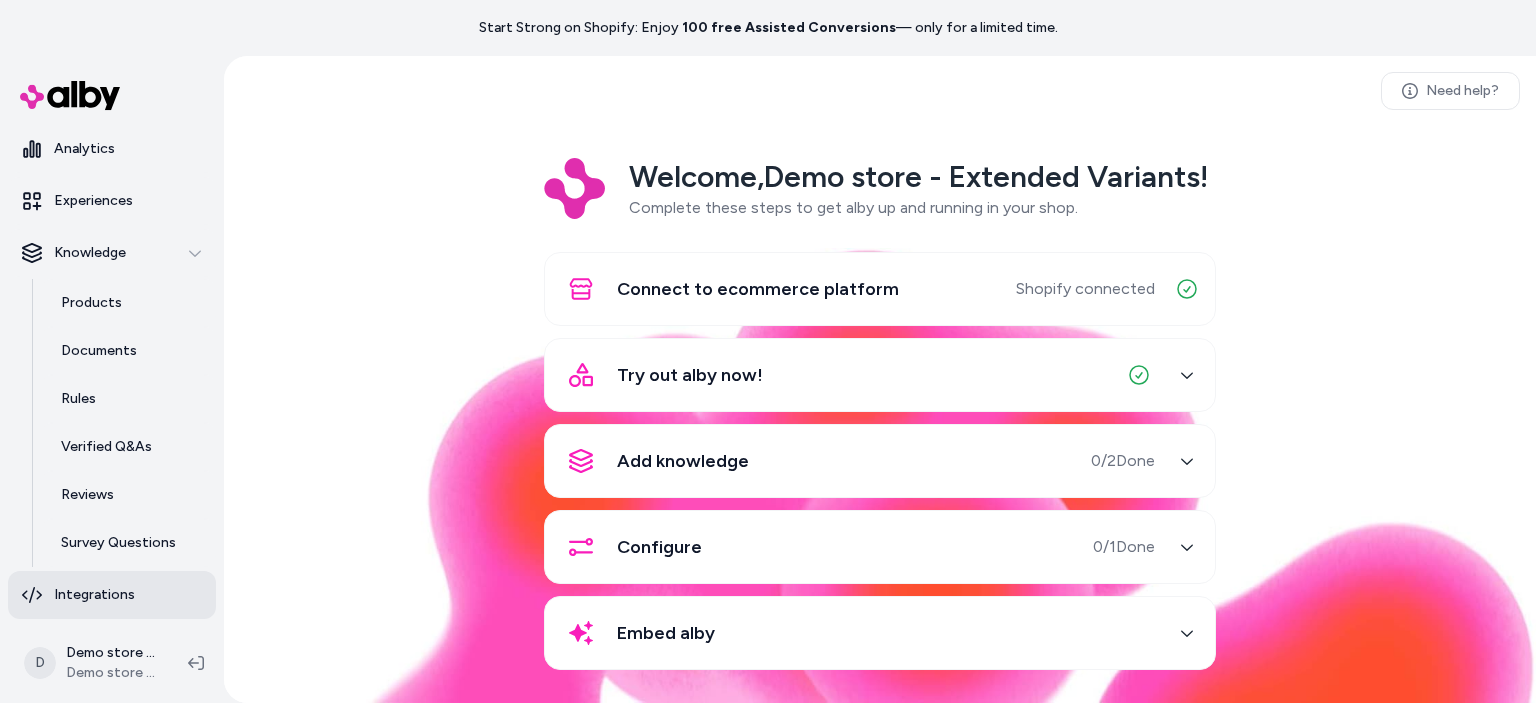 click on "Integrations" at bounding box center [94, 595] 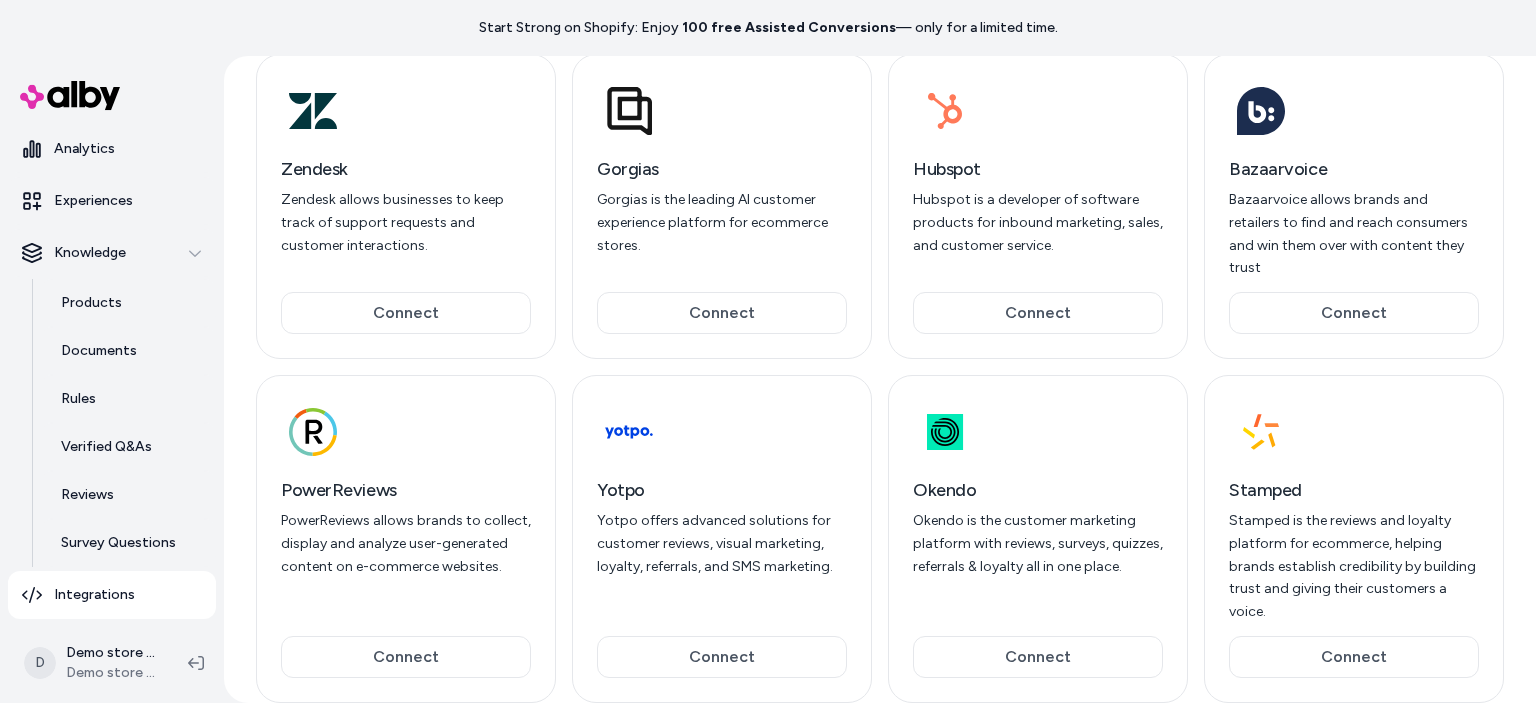 scroll, scrollTop: 142, scrollLeft: 0, axis: vertical 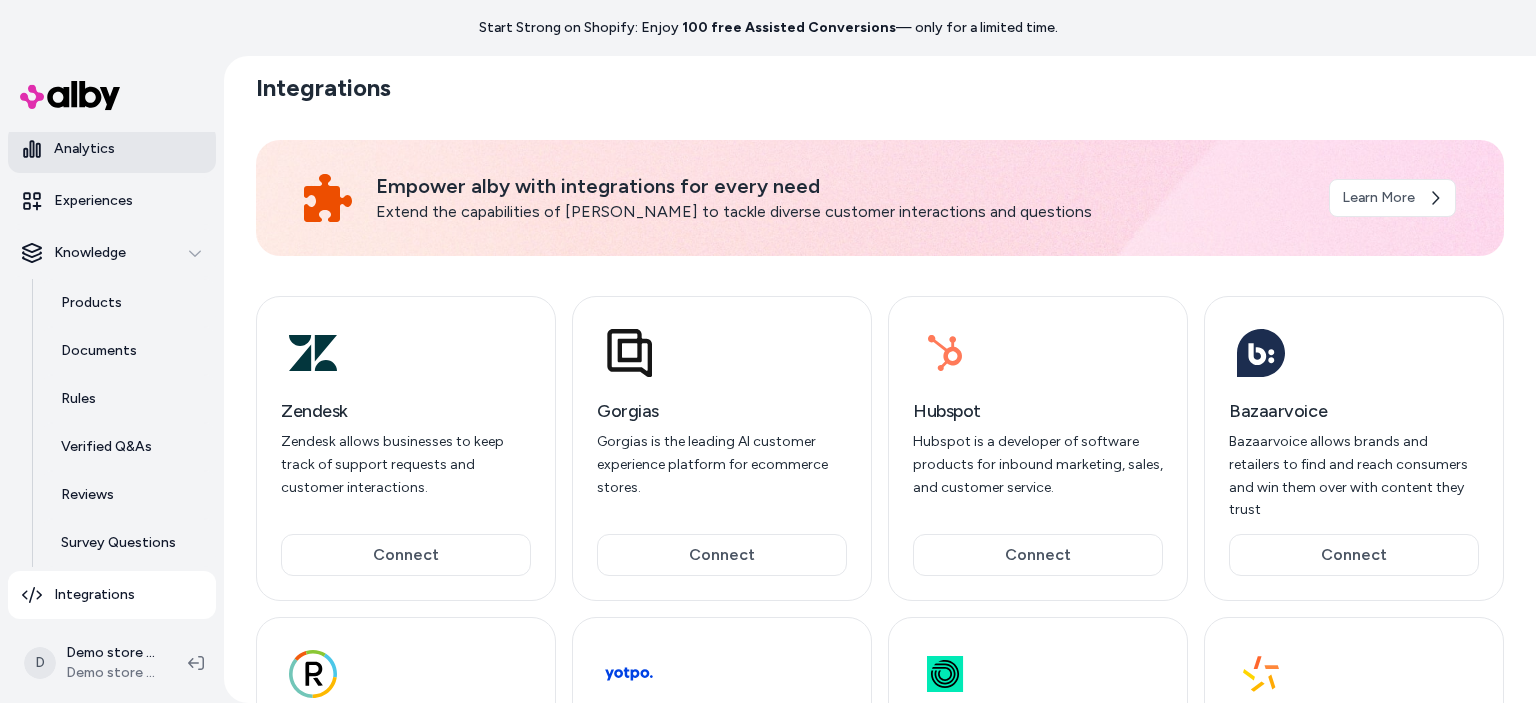 click on "Analytics" at bounding box center [84, 149] 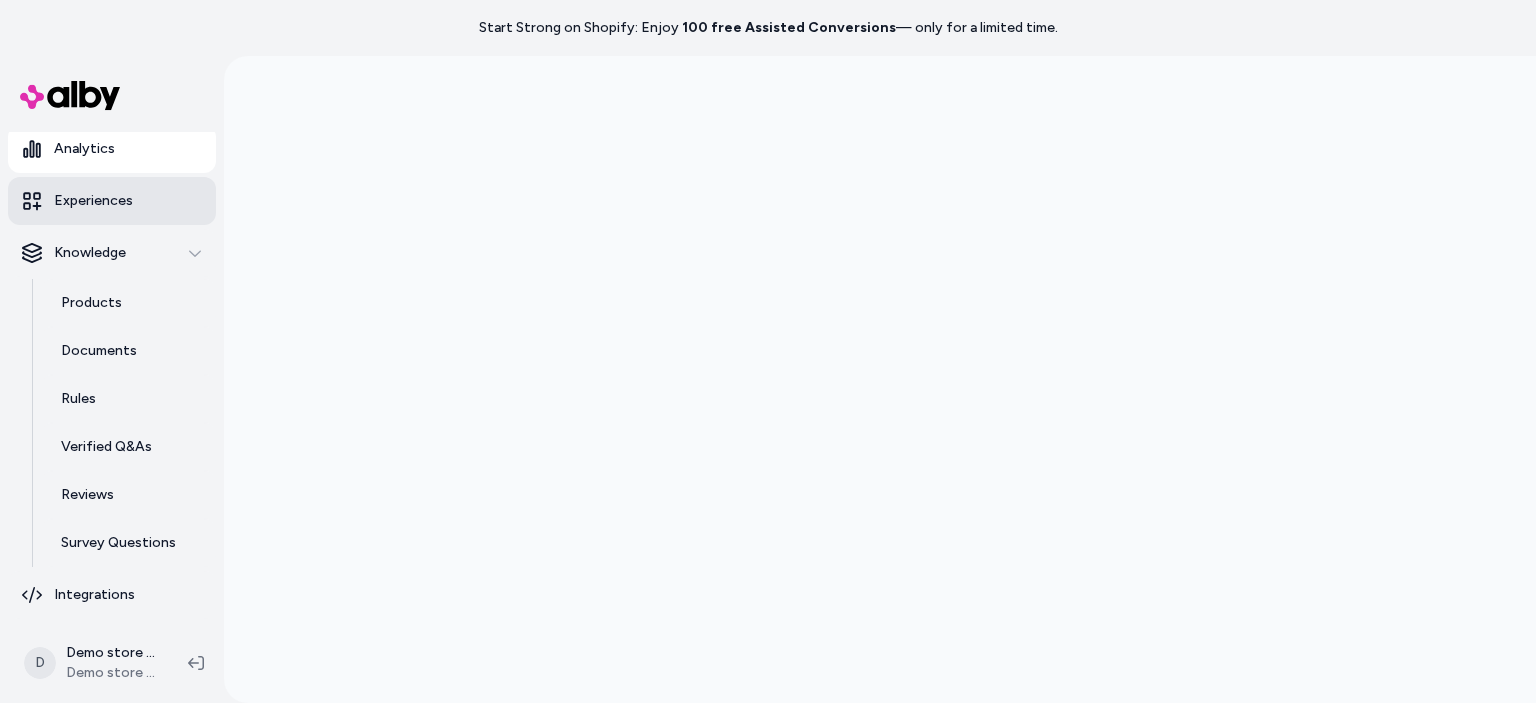click on "Experiences" at bounding box center [93, 201] 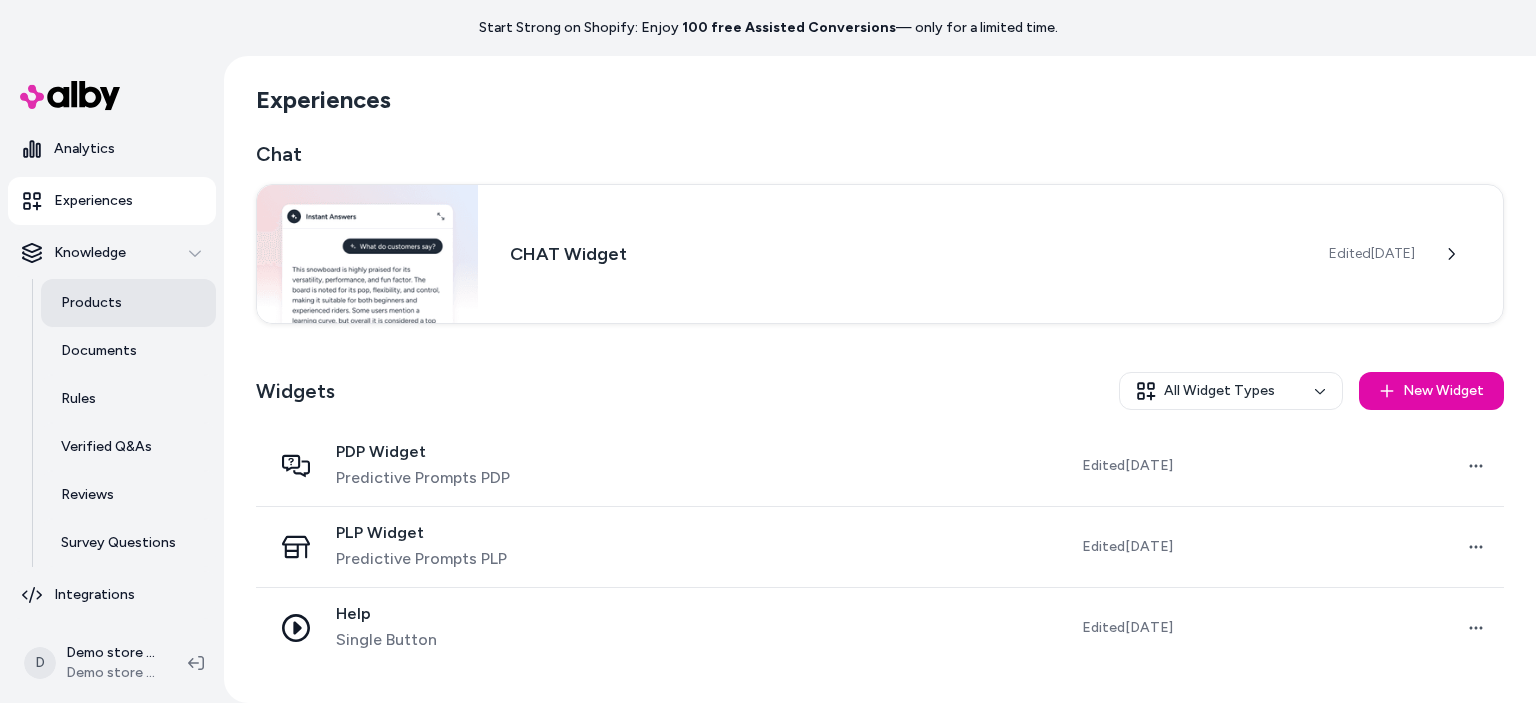 click on "Products" at bounding box center (91, 303) 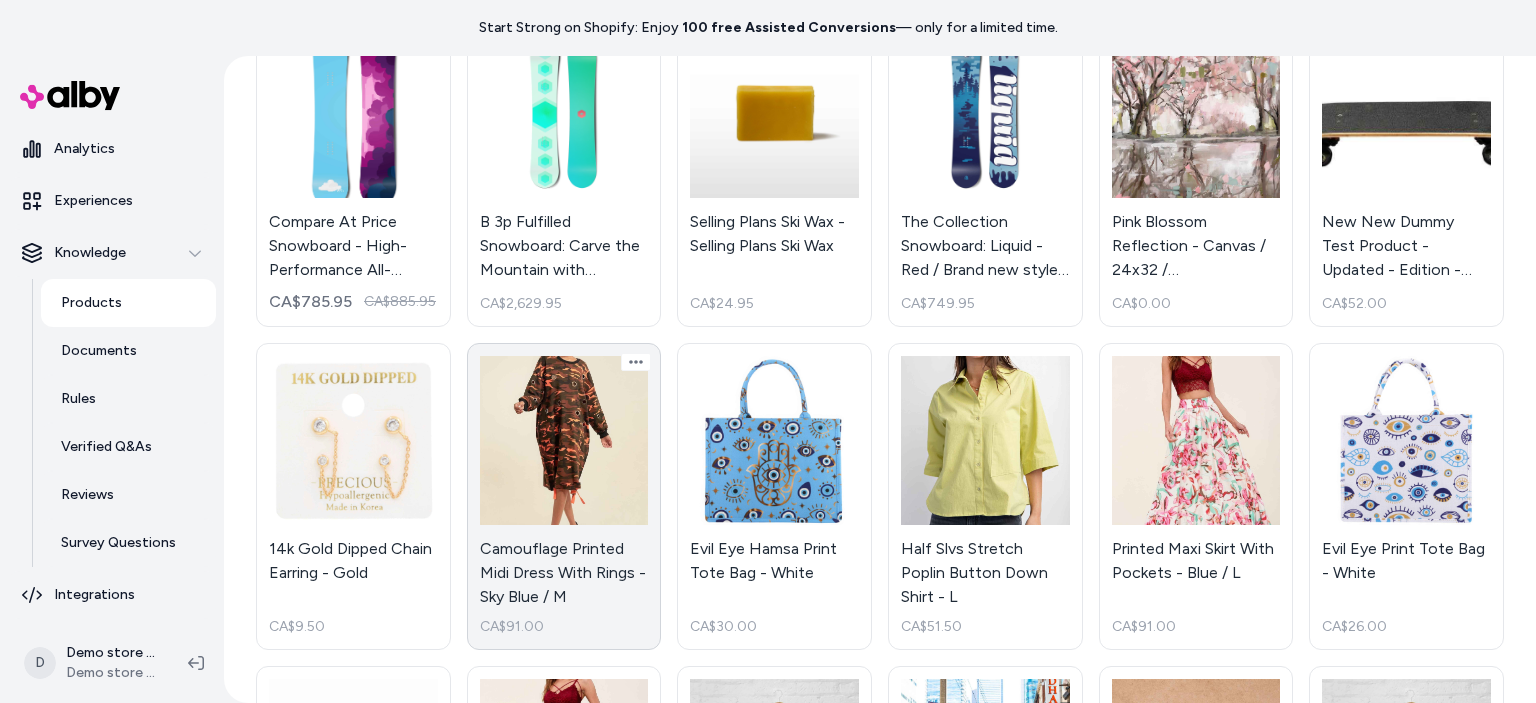 scroll, scrollTop: 398, scrollLeft: 0, axis: vertical 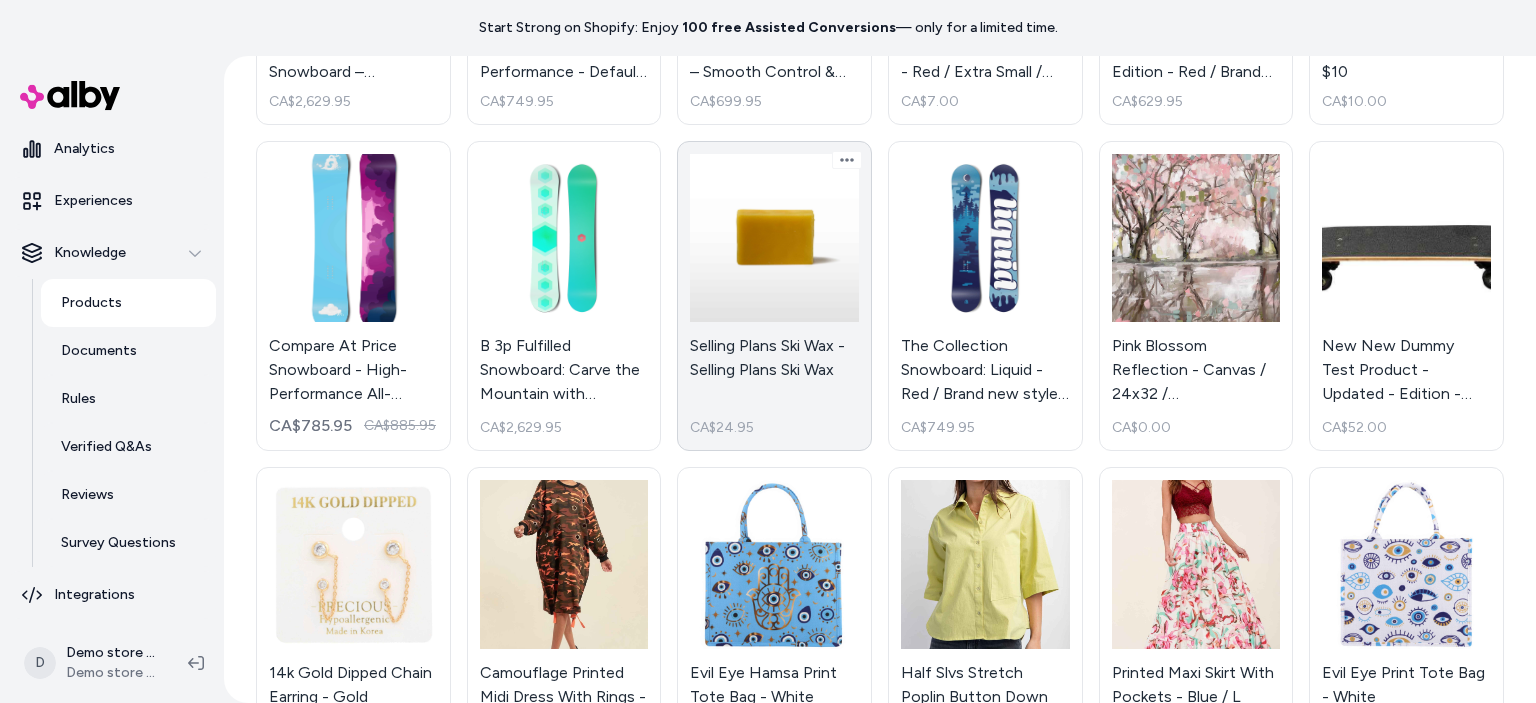 click on "Selling Plans Ski Wax - Selling Plans Ski Wax [GEOGRAPHIC_DATA]$24.95" at bounding box center (774, 296) 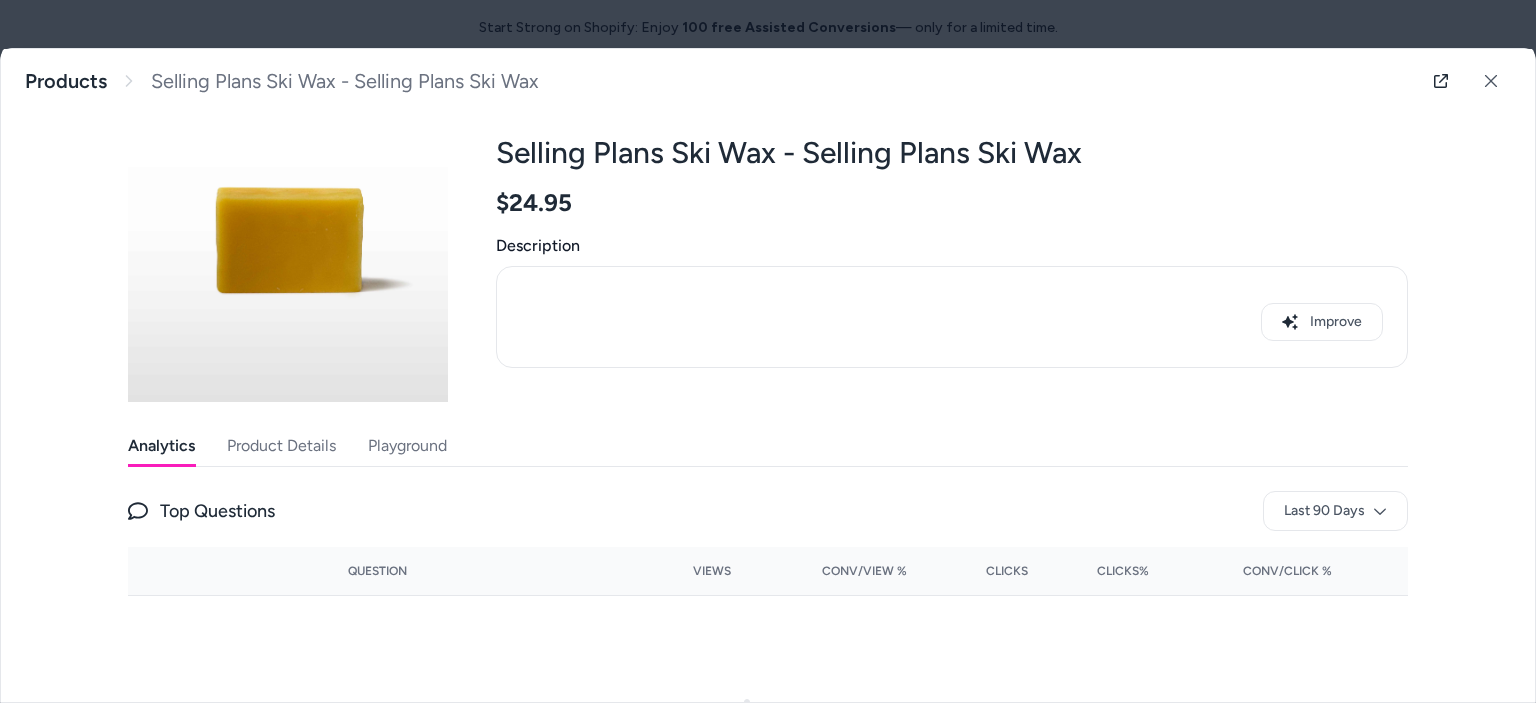 scroll, scrollTop: 0, scrollLeft: 0, axis: both 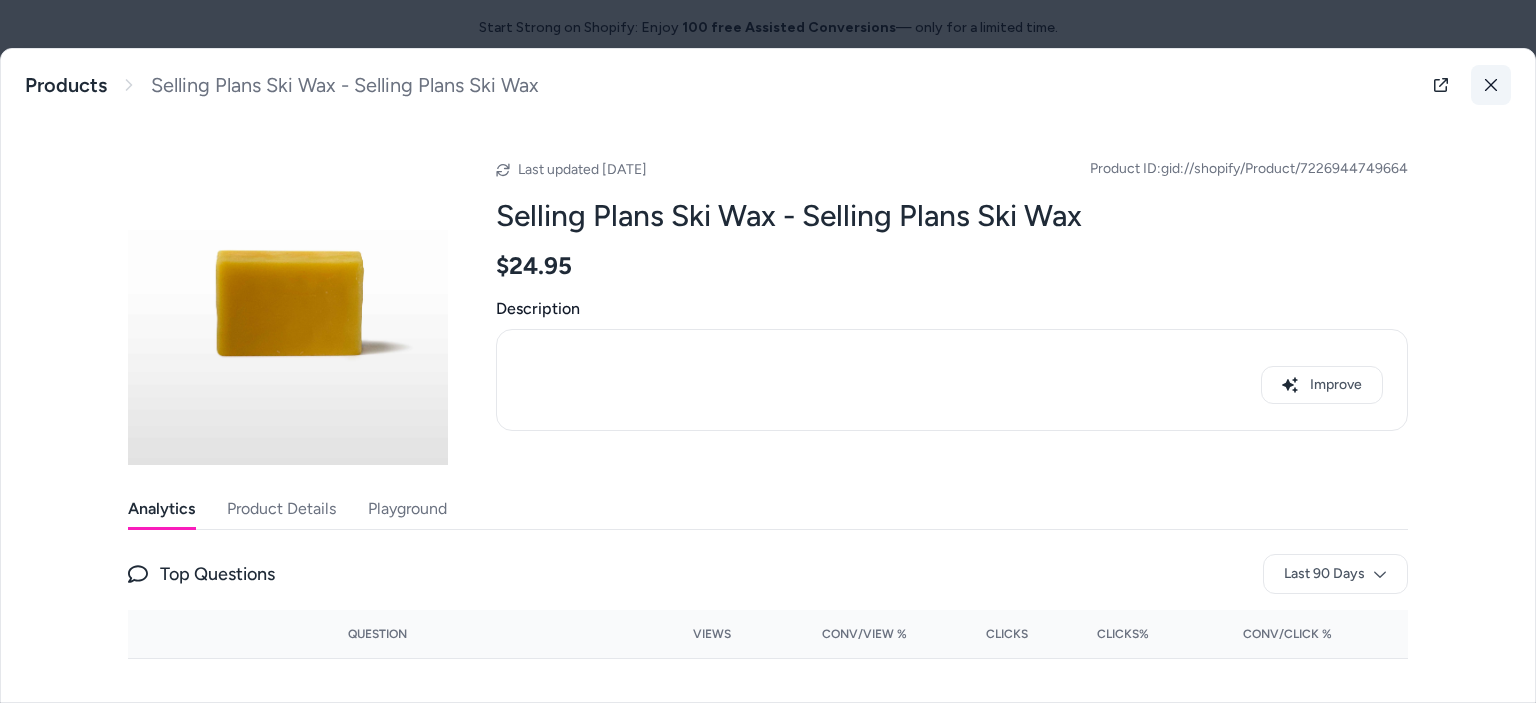 click 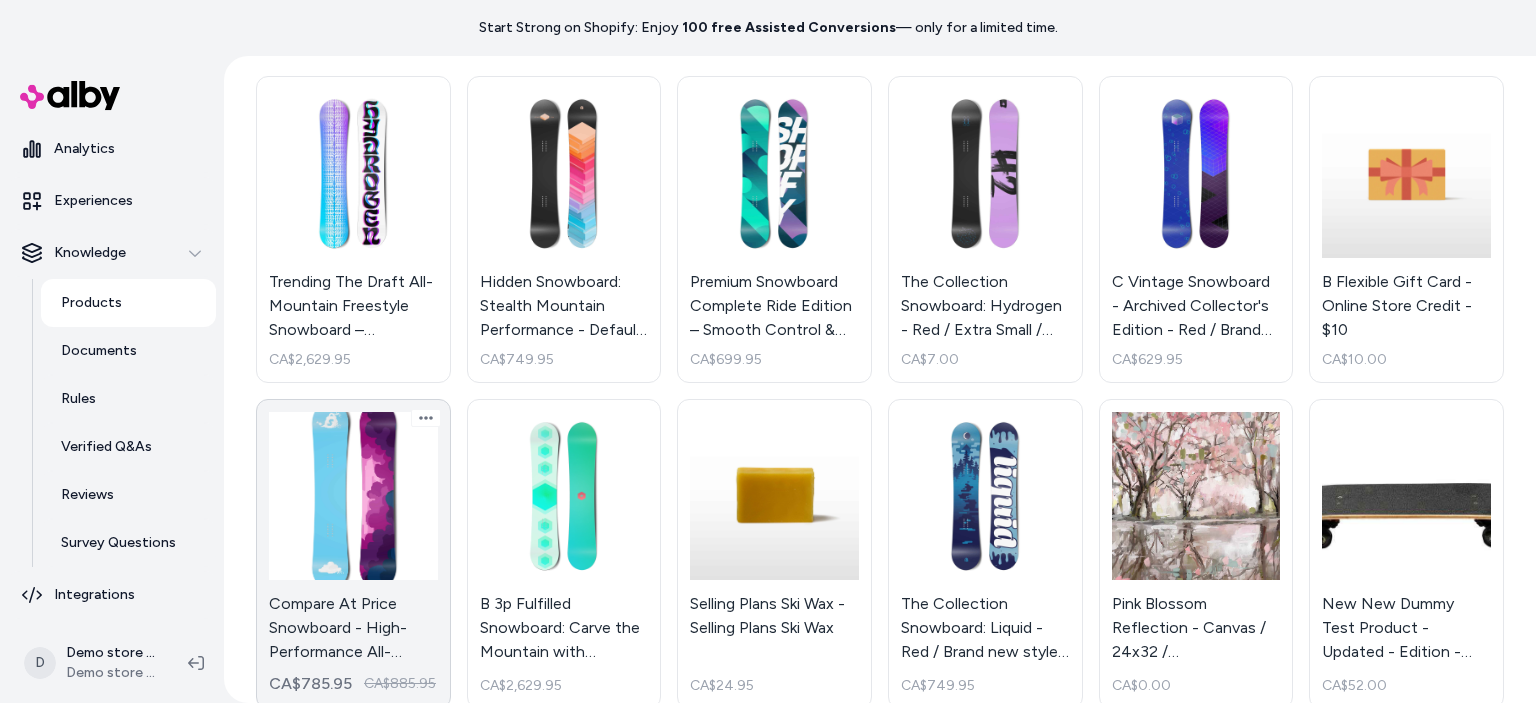scroll, scrollTop: 0, scrollLeft: 0, axis: both 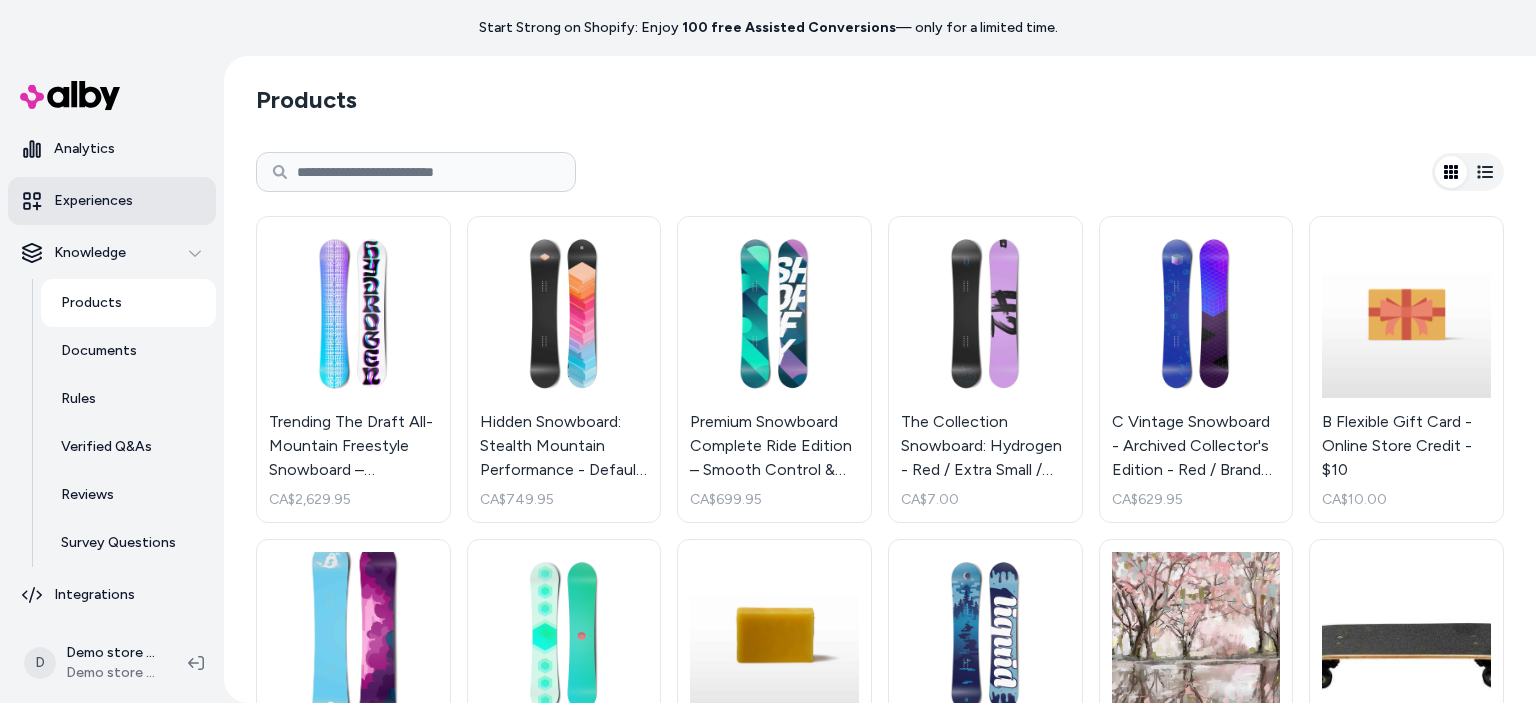 click on "Experiences" at bounding box center (112, 201) 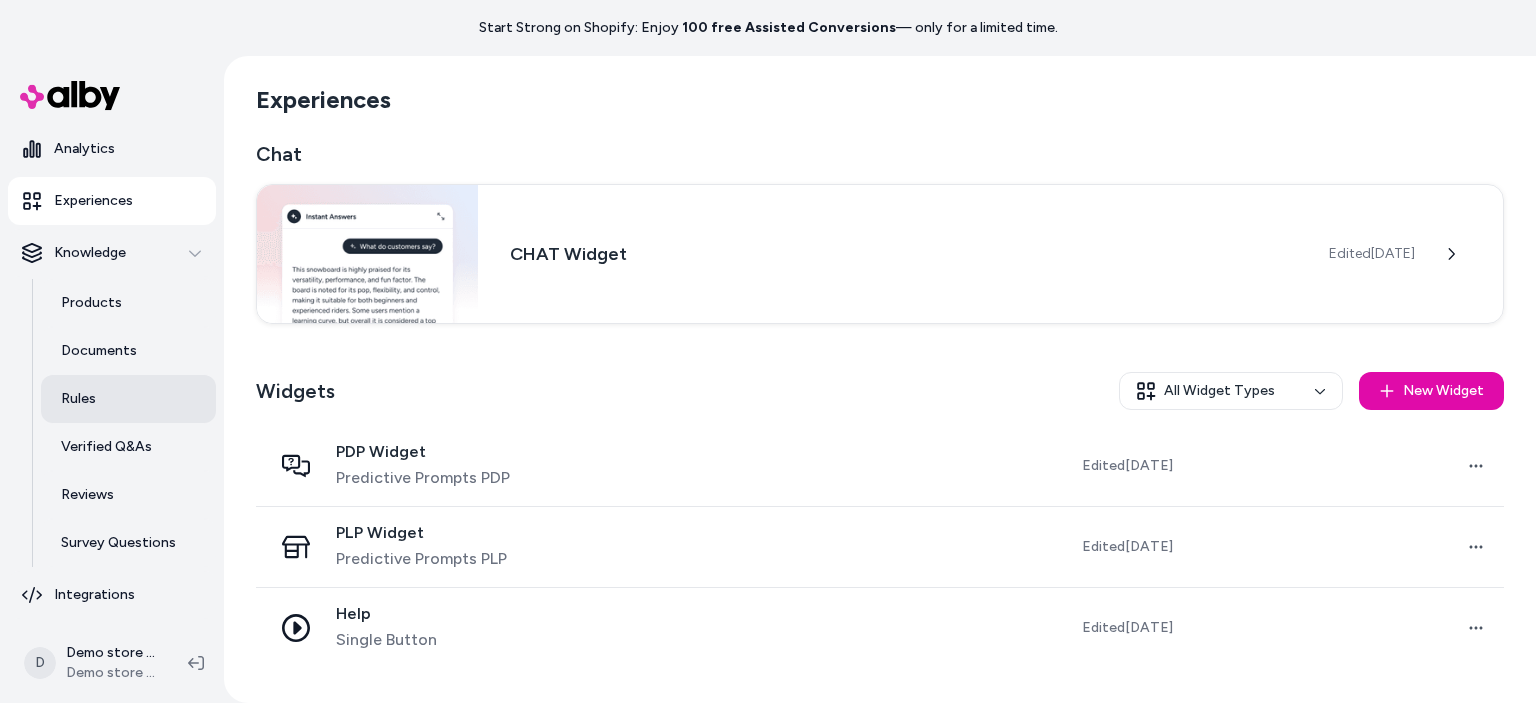 click on "Rules" at bounding box center (128, 399) 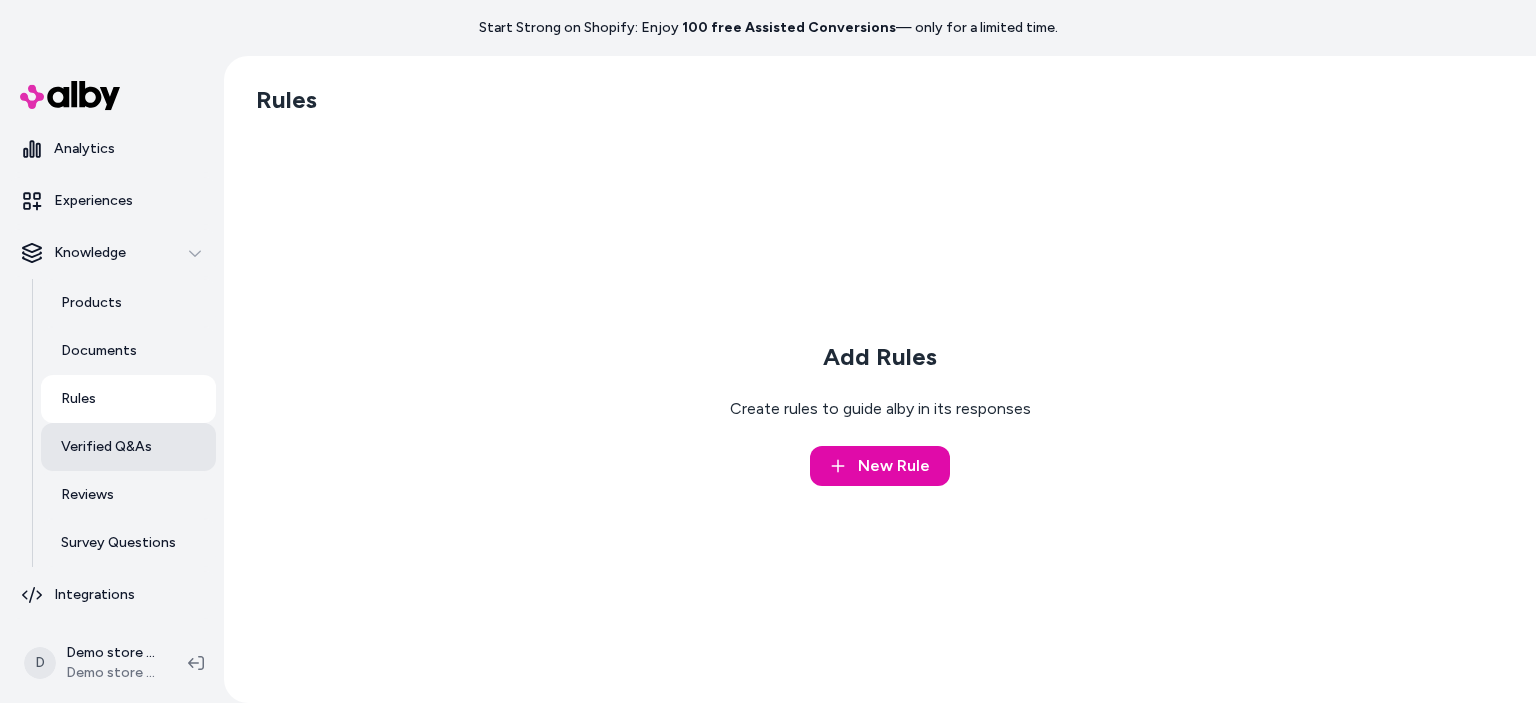 click on "Verified Q&As" at bounding box center (106, 447) 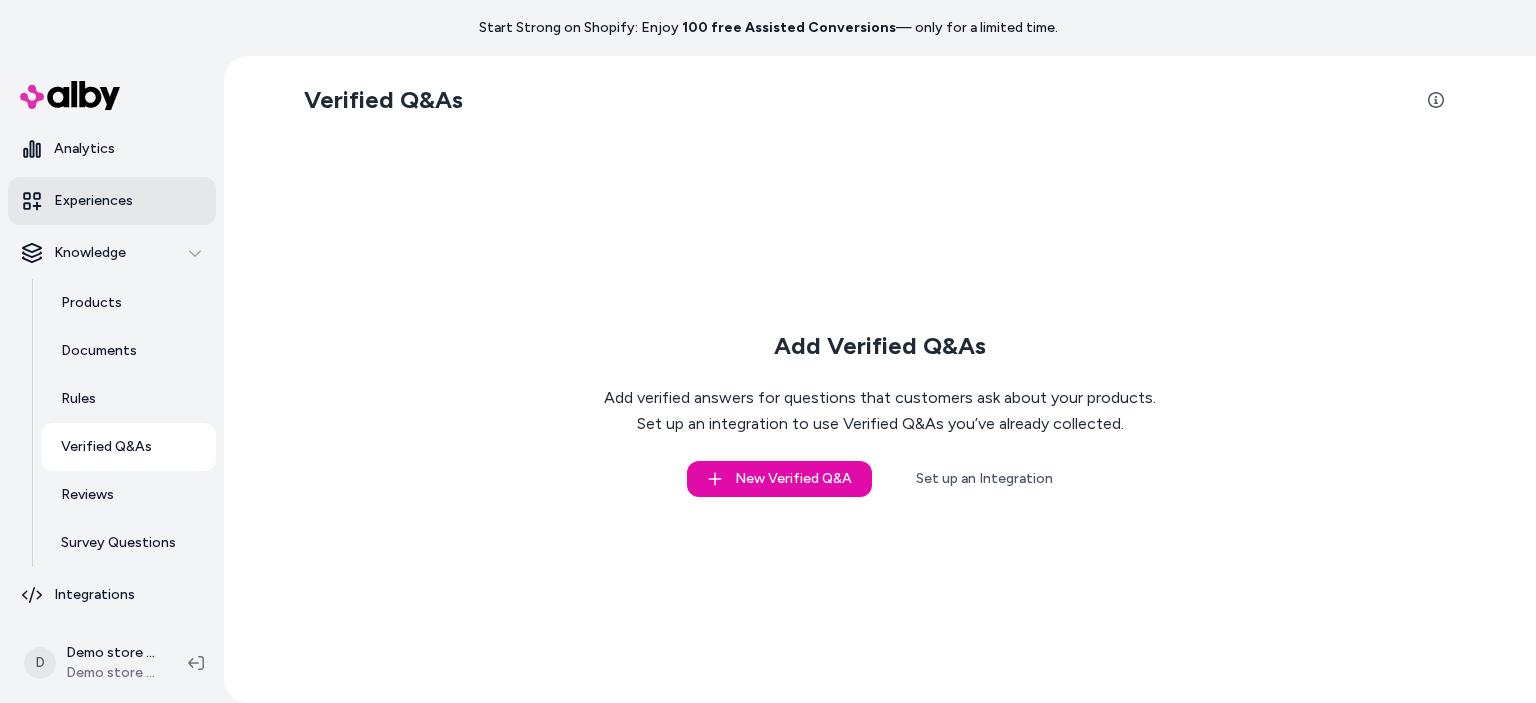 click on "Experiences" at bounding box center (93, 201) 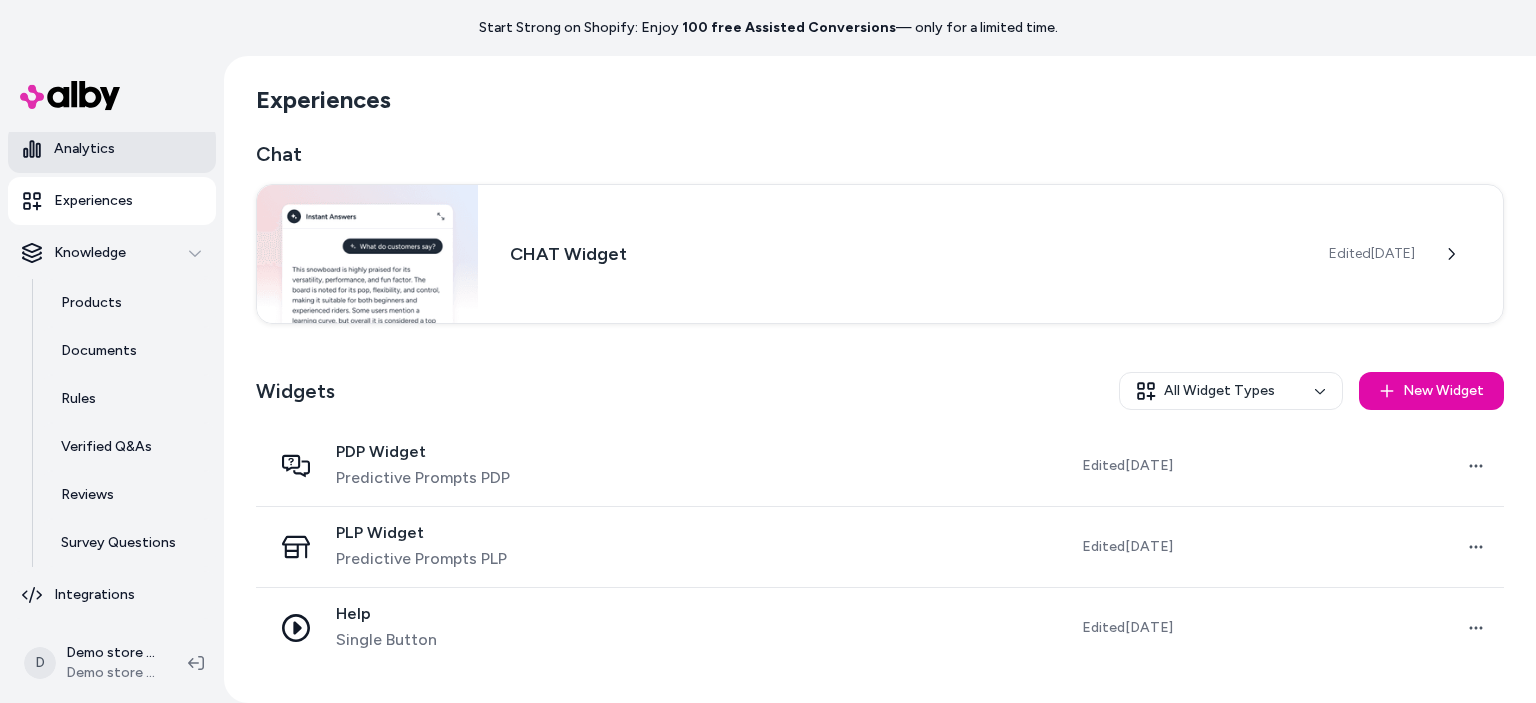 click on "Analytics" at bounding box center [84, 149] 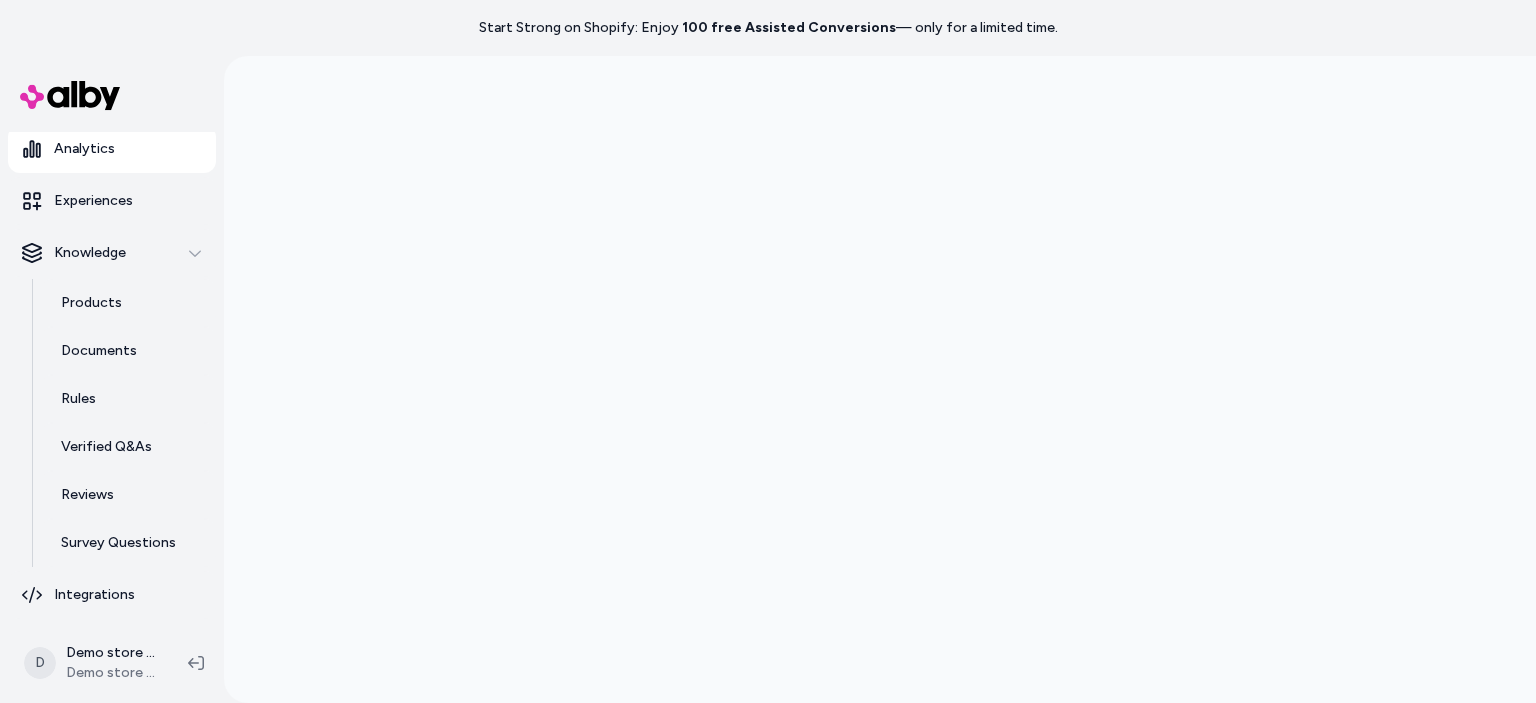 scroll, scrollTop: 0, scrollLeft: 0, axis: both 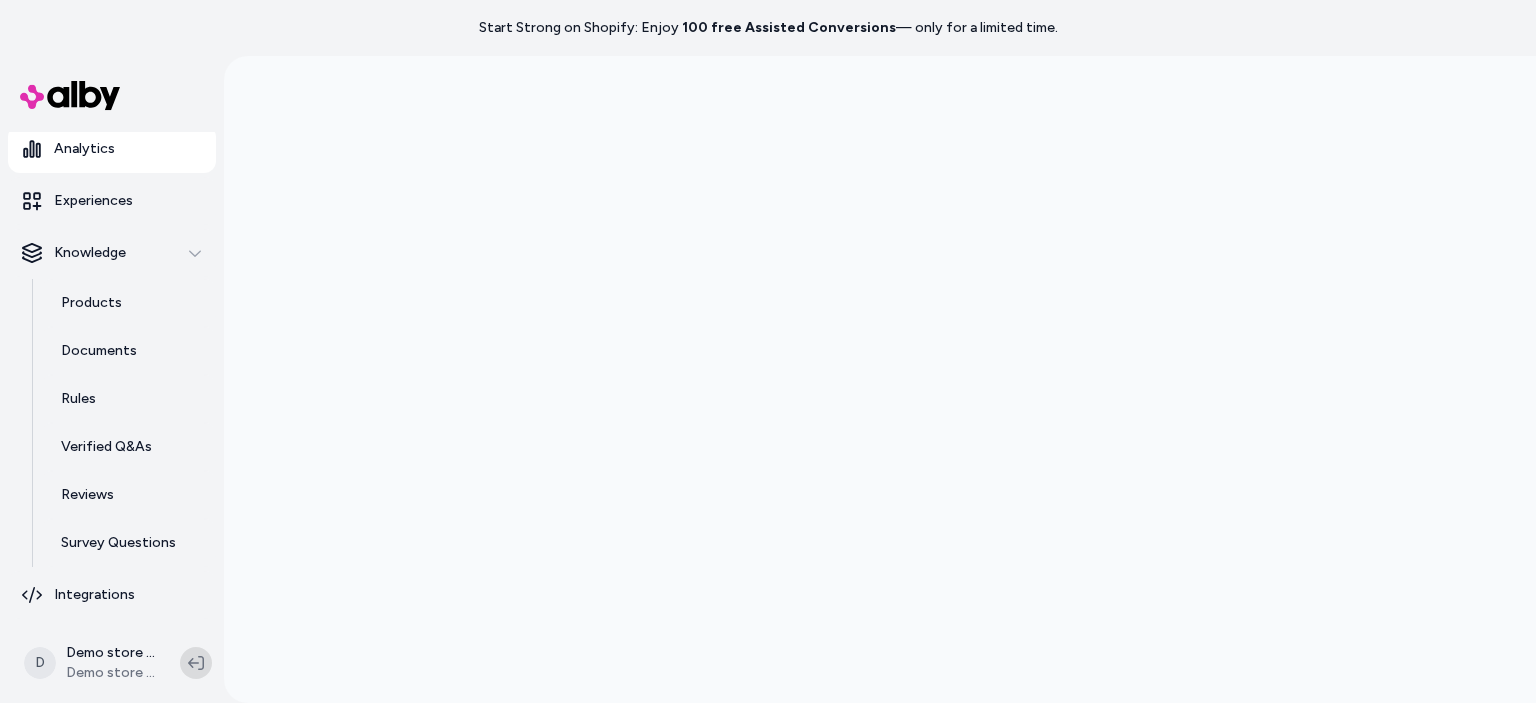 click 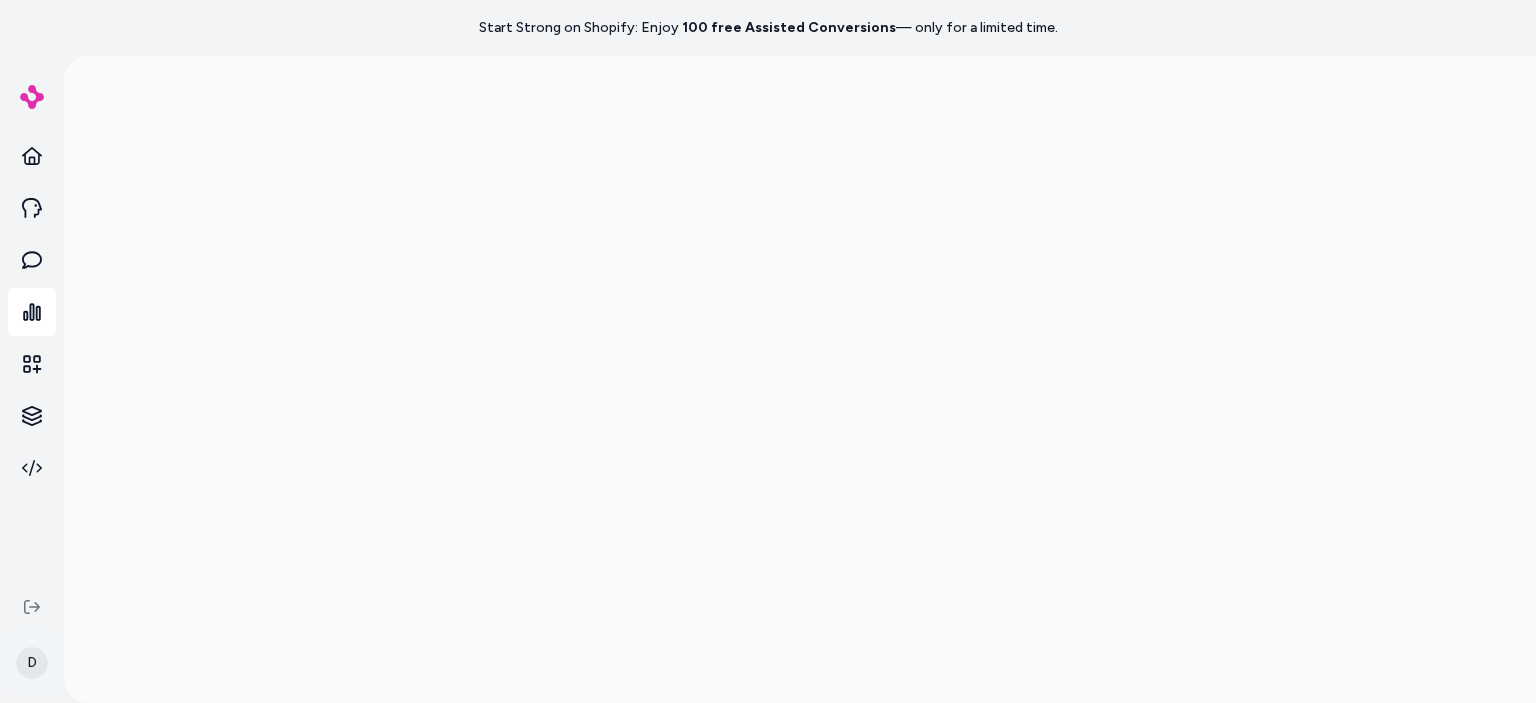 click on "Start Strong on Shopify: Enjoy   100 free Assisted Conversions  — only for a limited time. D" at bounding box center [768, 351] 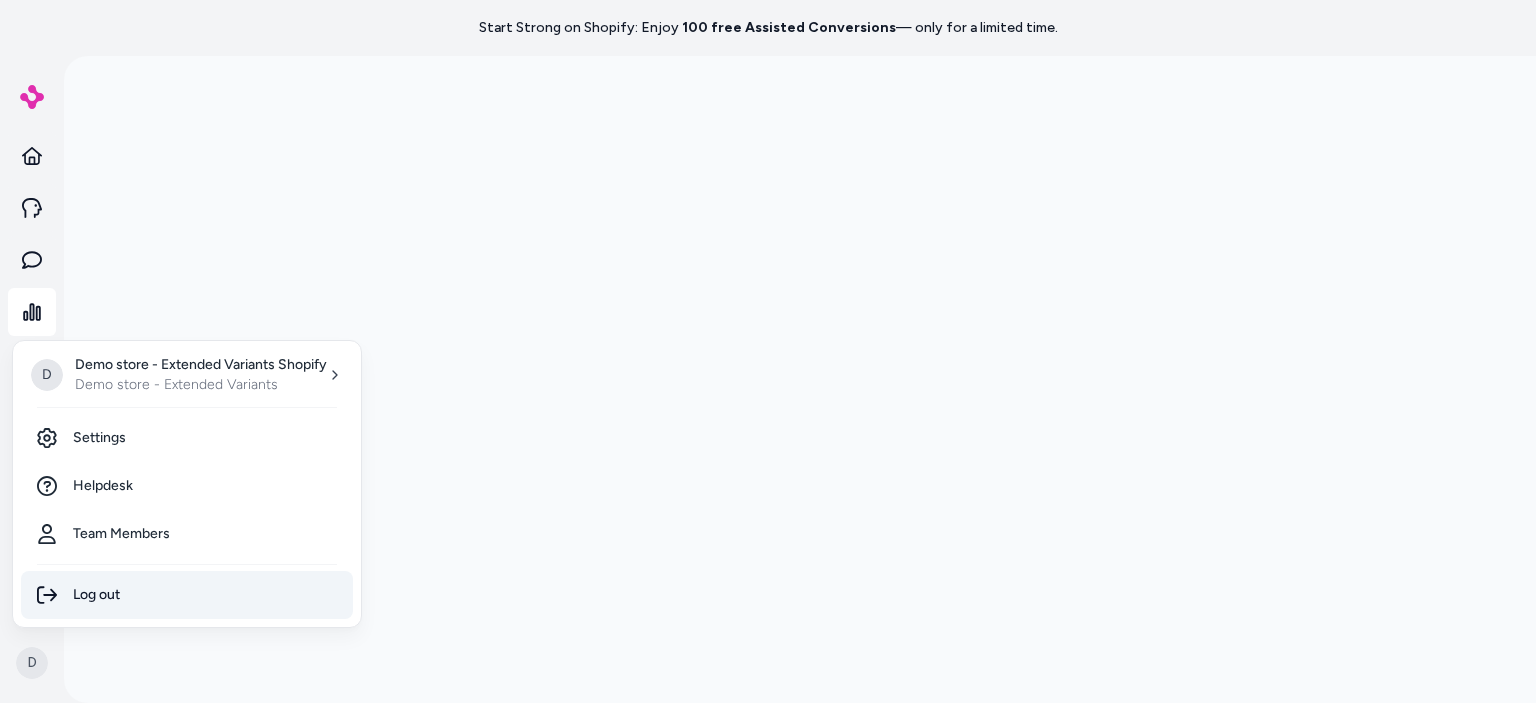 click on "Log out" at bounding box center (187, 595) 